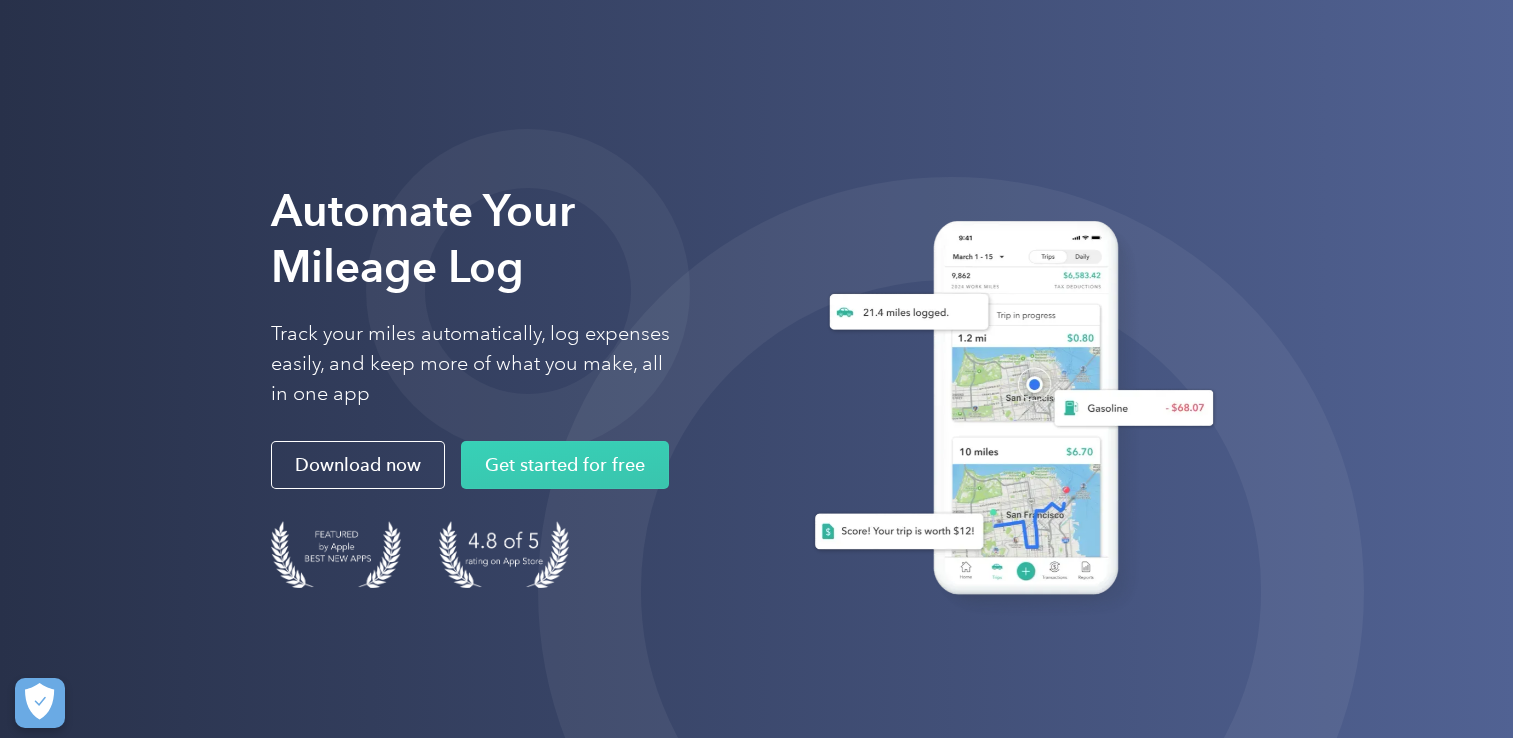 scroll, scrollTop: 0, scrollLeft: 0, axis: both 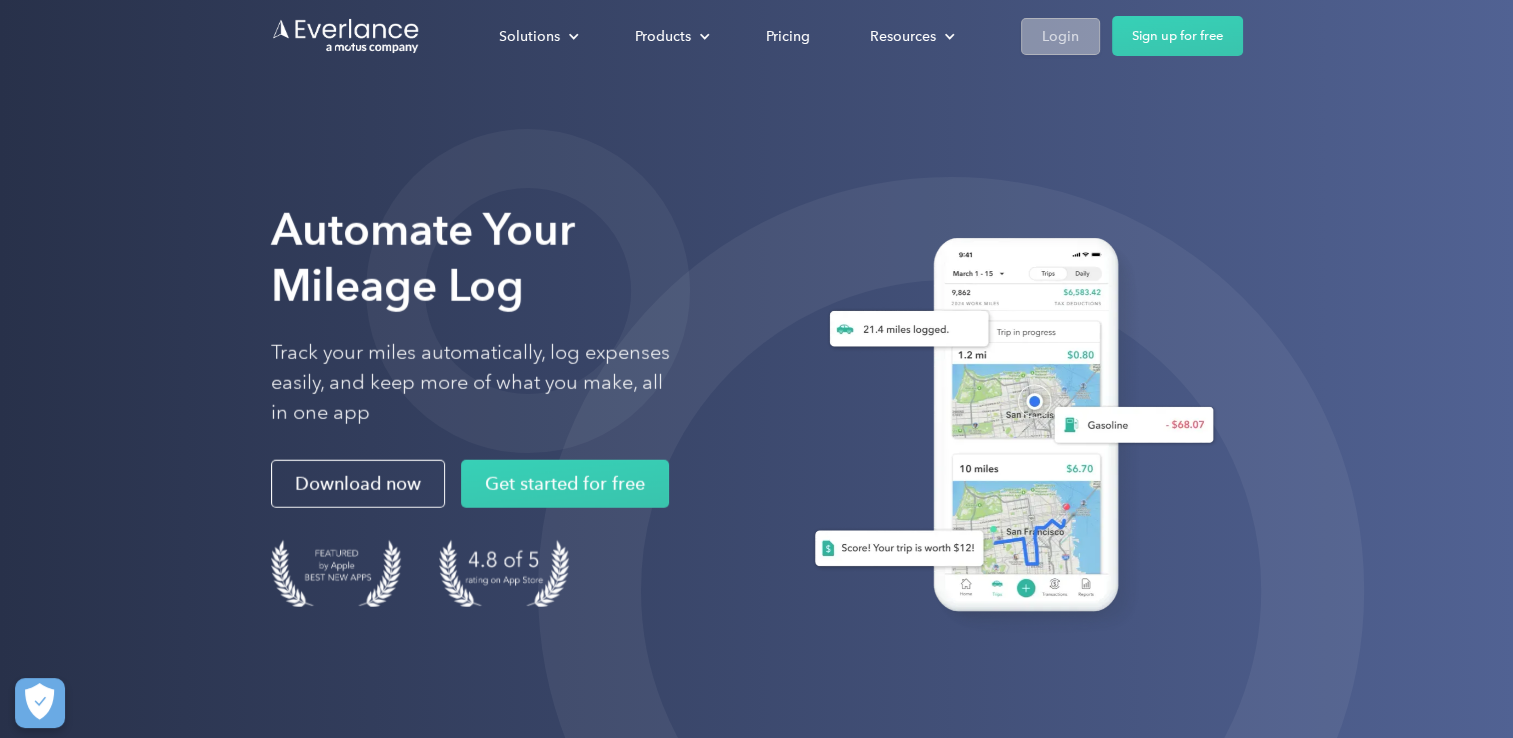 click on "Login" at bounding box center (1060, 36) 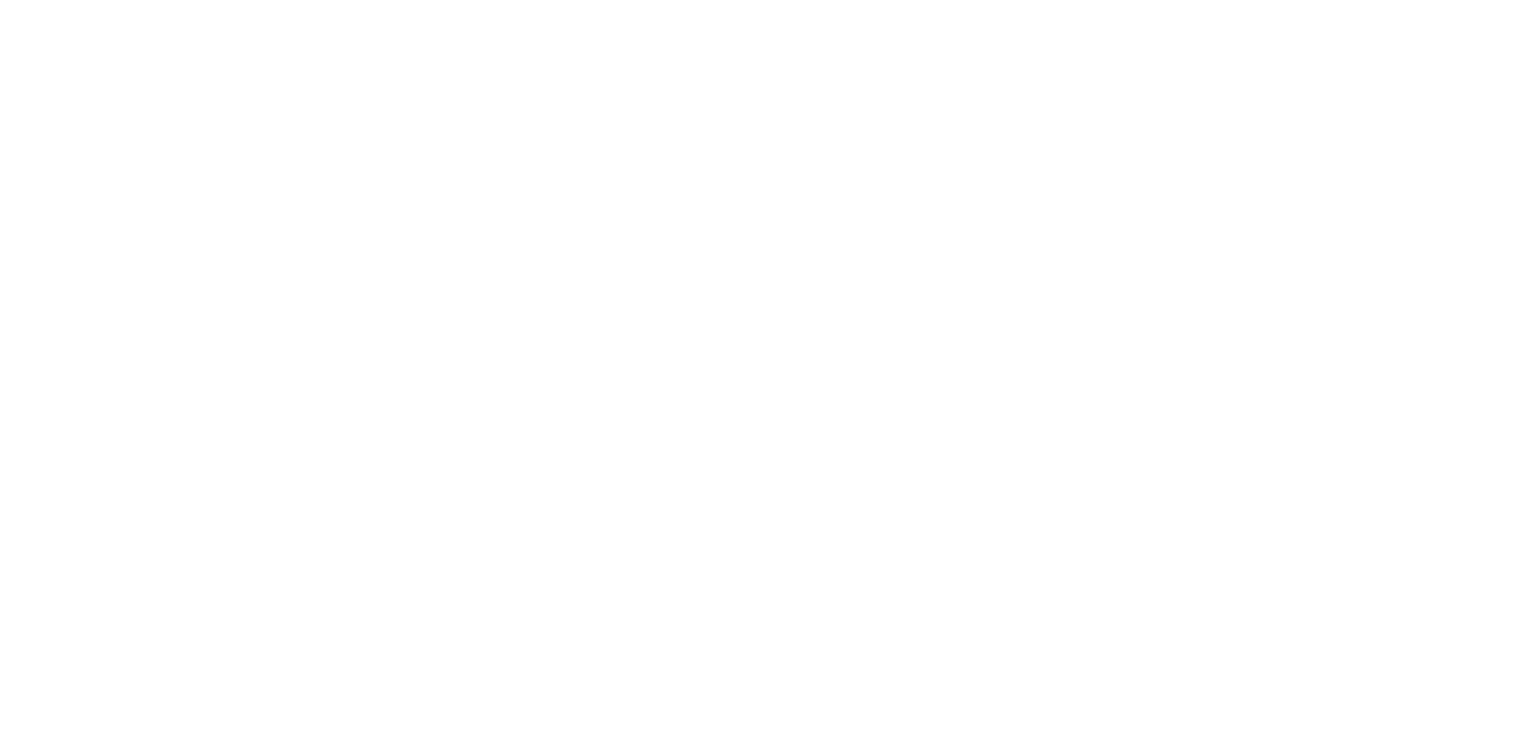 scroll, scrollTop: 0, scrollLeft: 0, axis: both 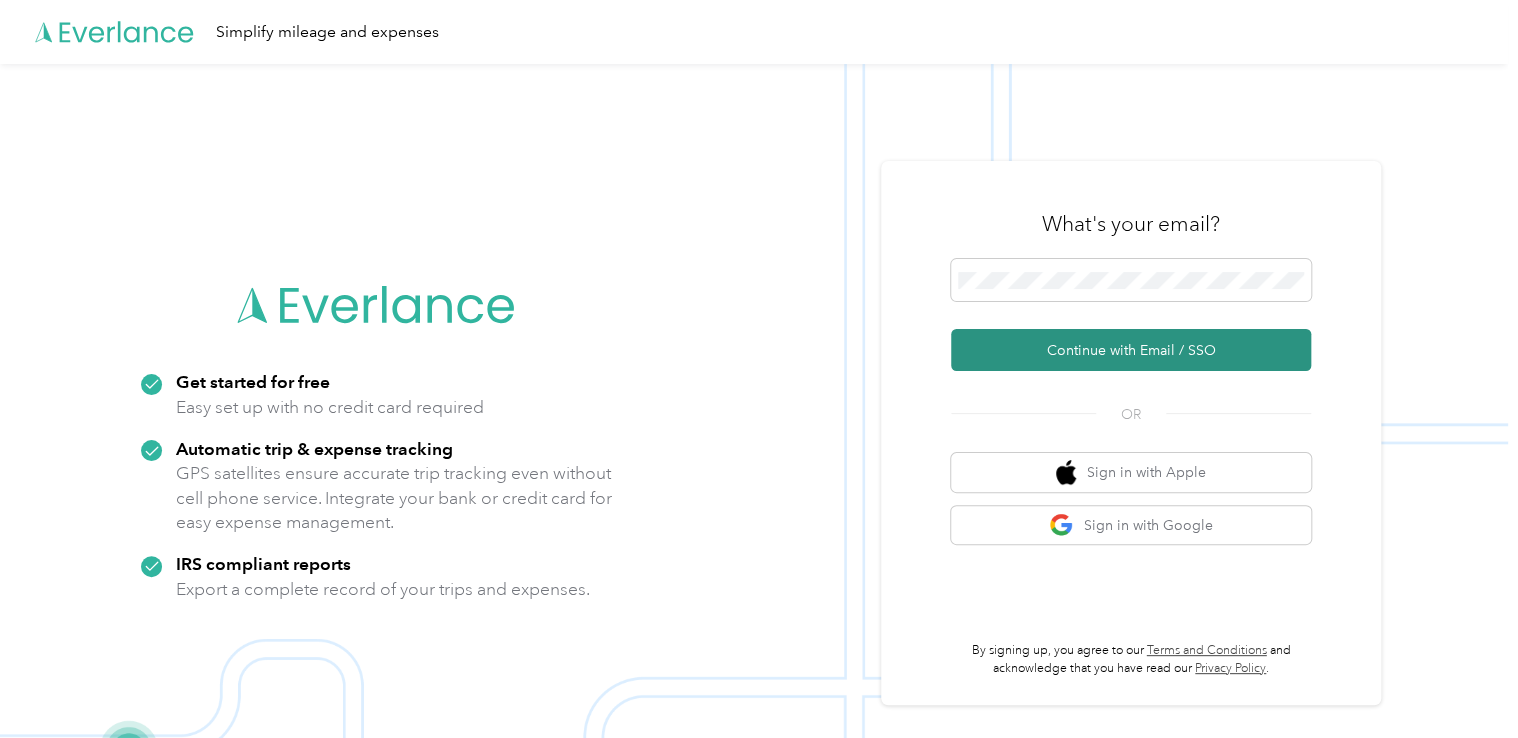 click on "Continue with Email / SSO" at bounding box center (1131, 350) 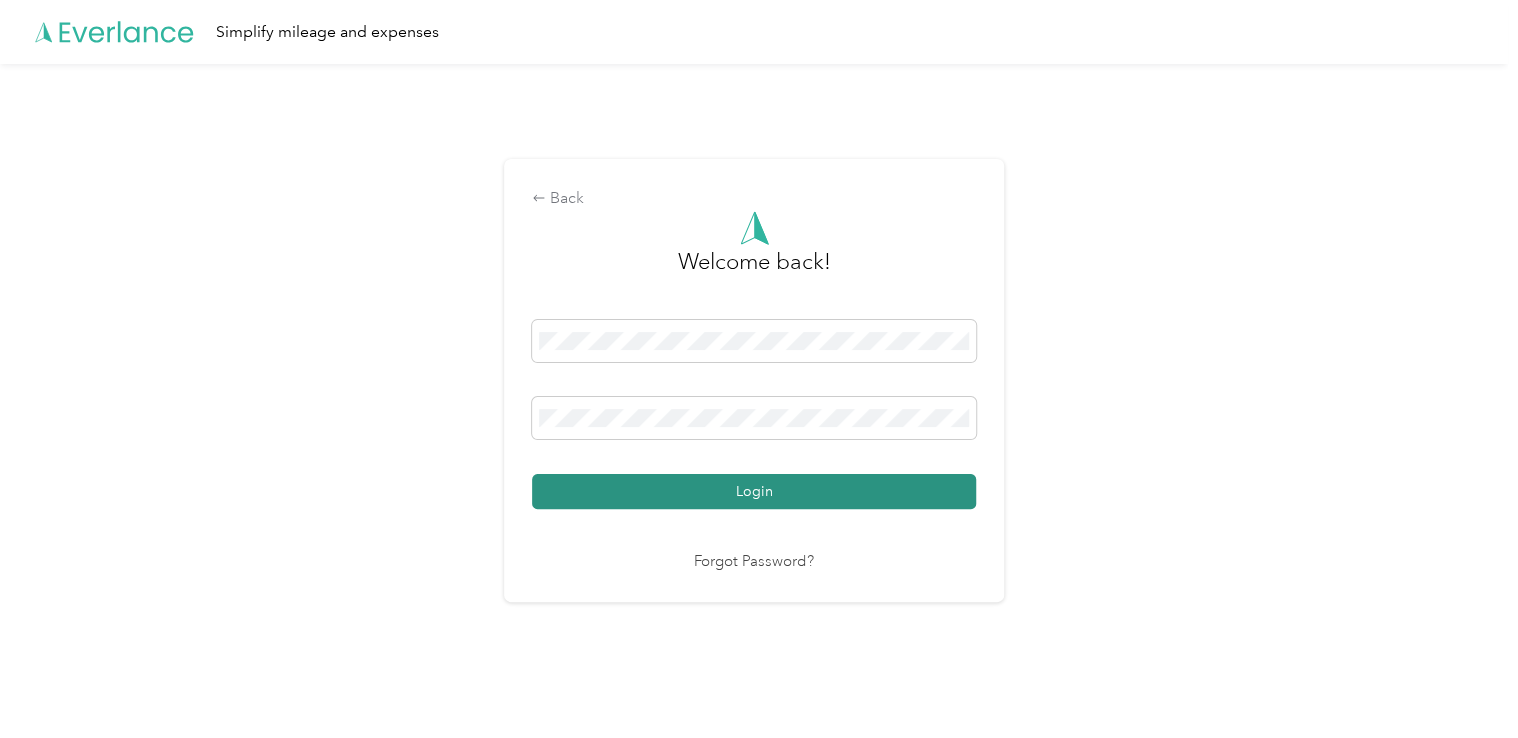 click on "Login" at bounding box center (754, 491) 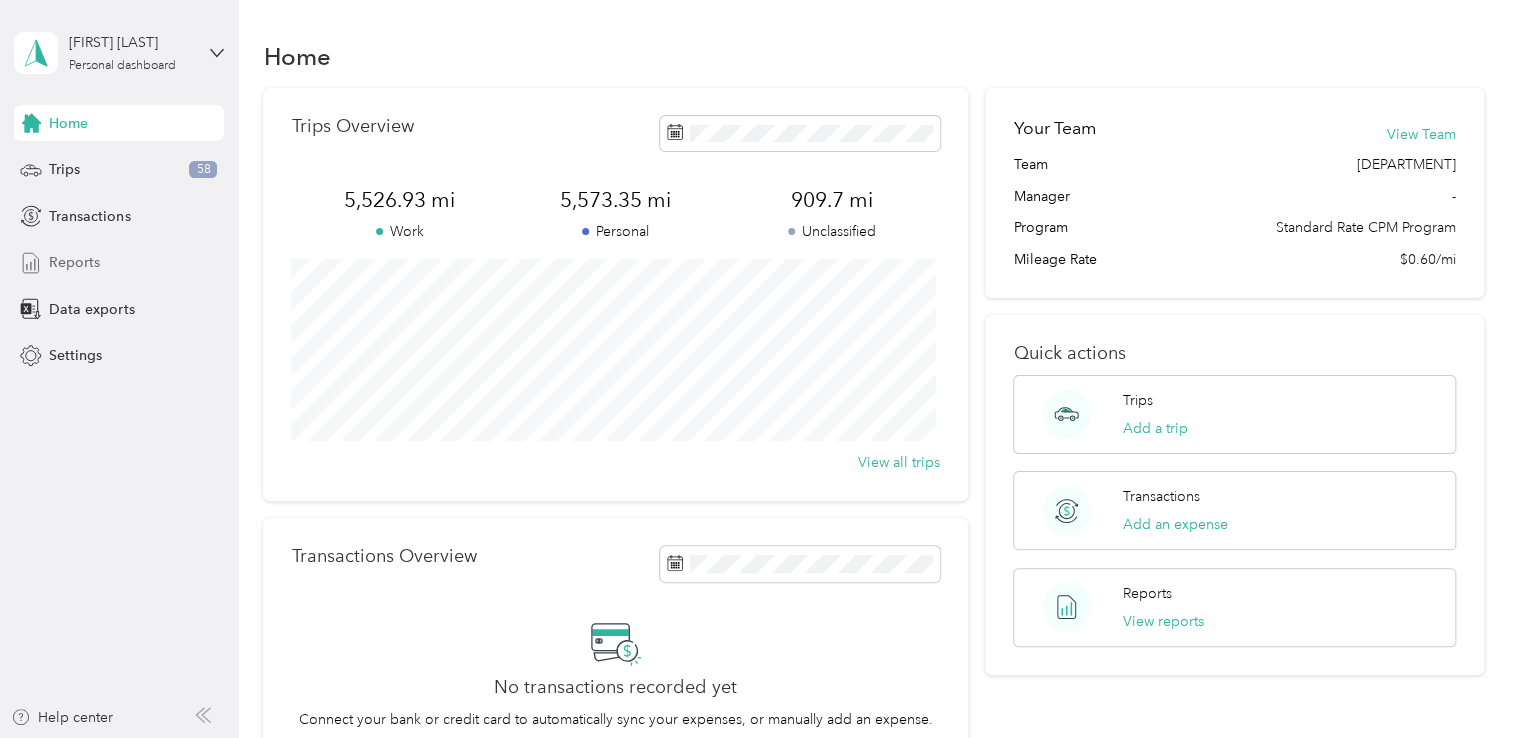 click on "Reports" at bounding box center (74, 262) 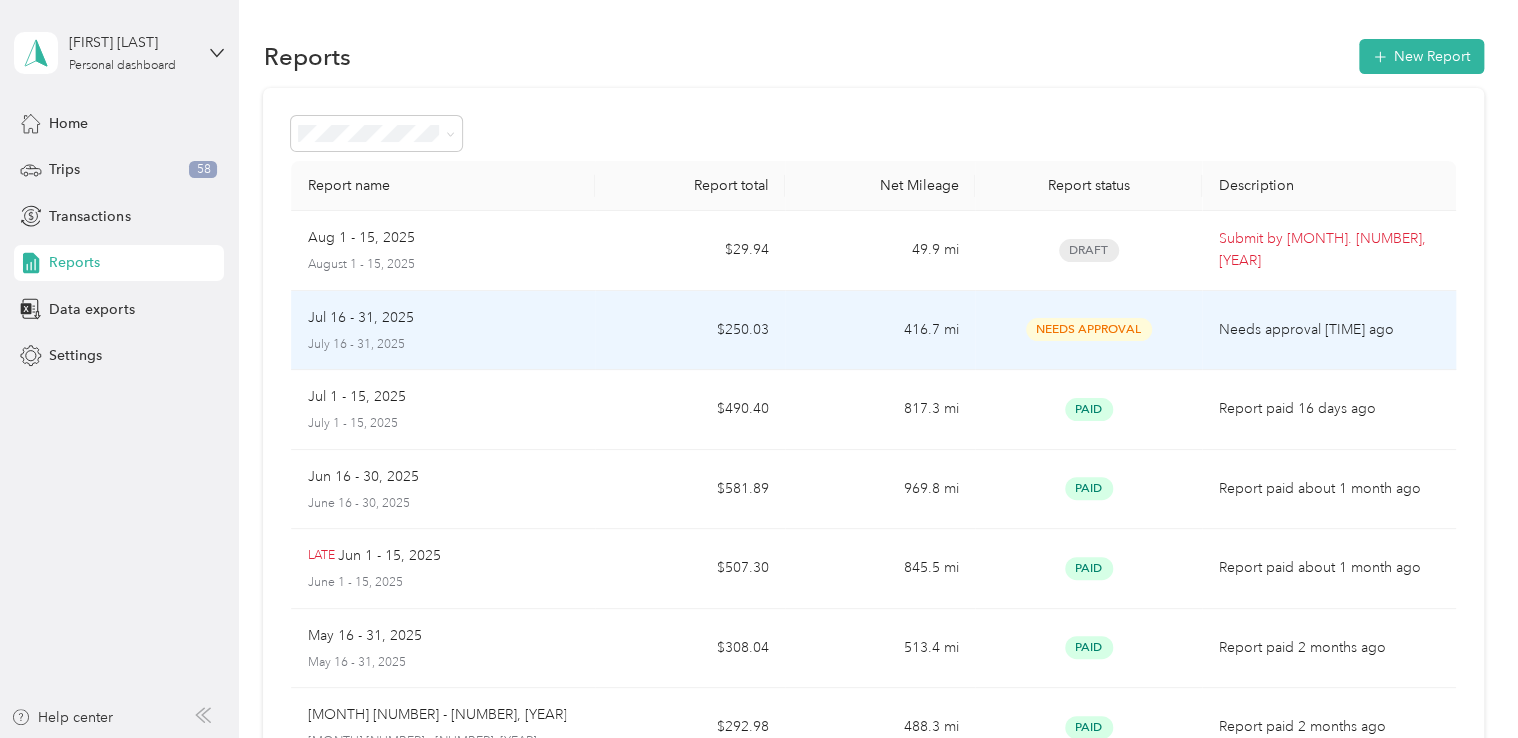 click on "416.7 mi" at bounding box center (880, 331) 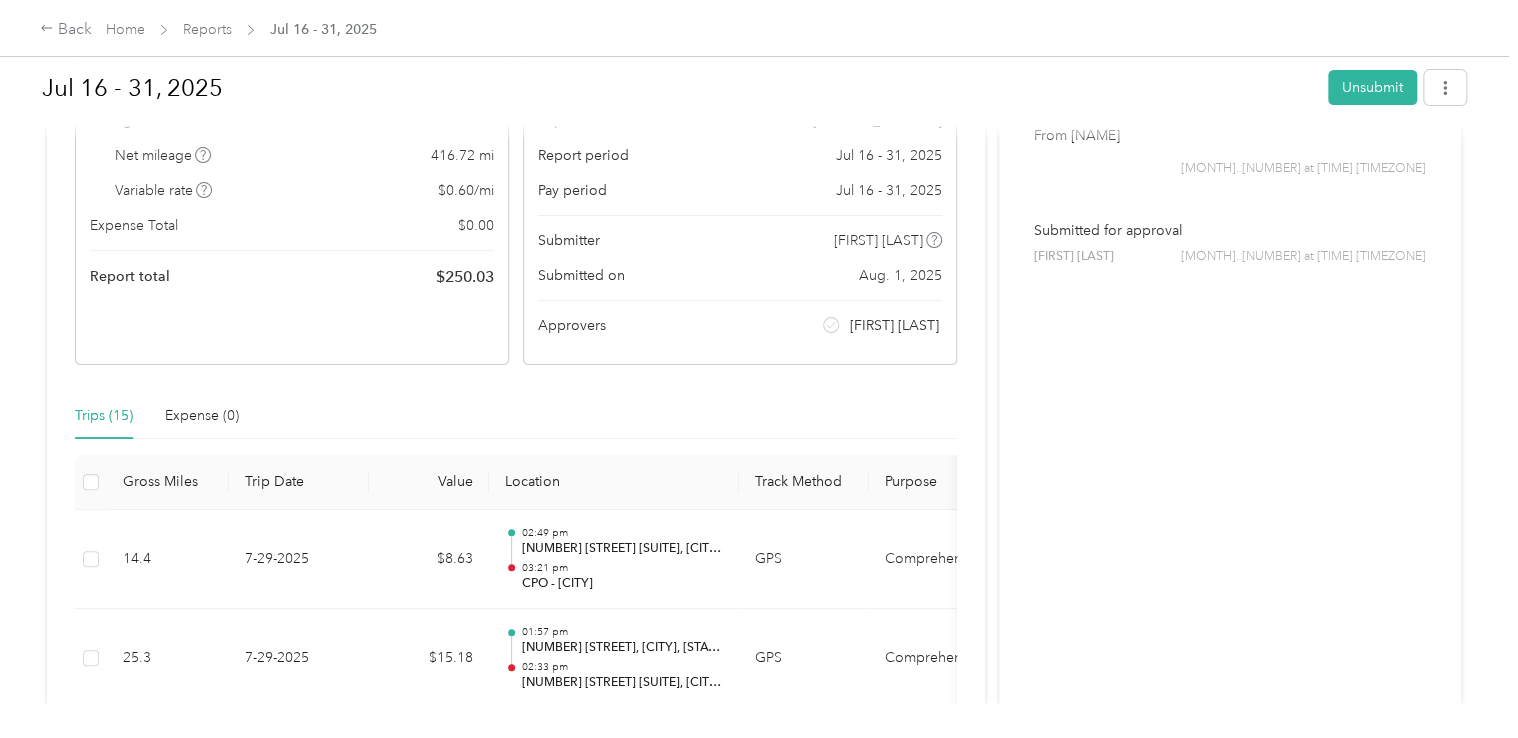 scroll, scrollTop: 0, scrollLeft: 0, axis: both 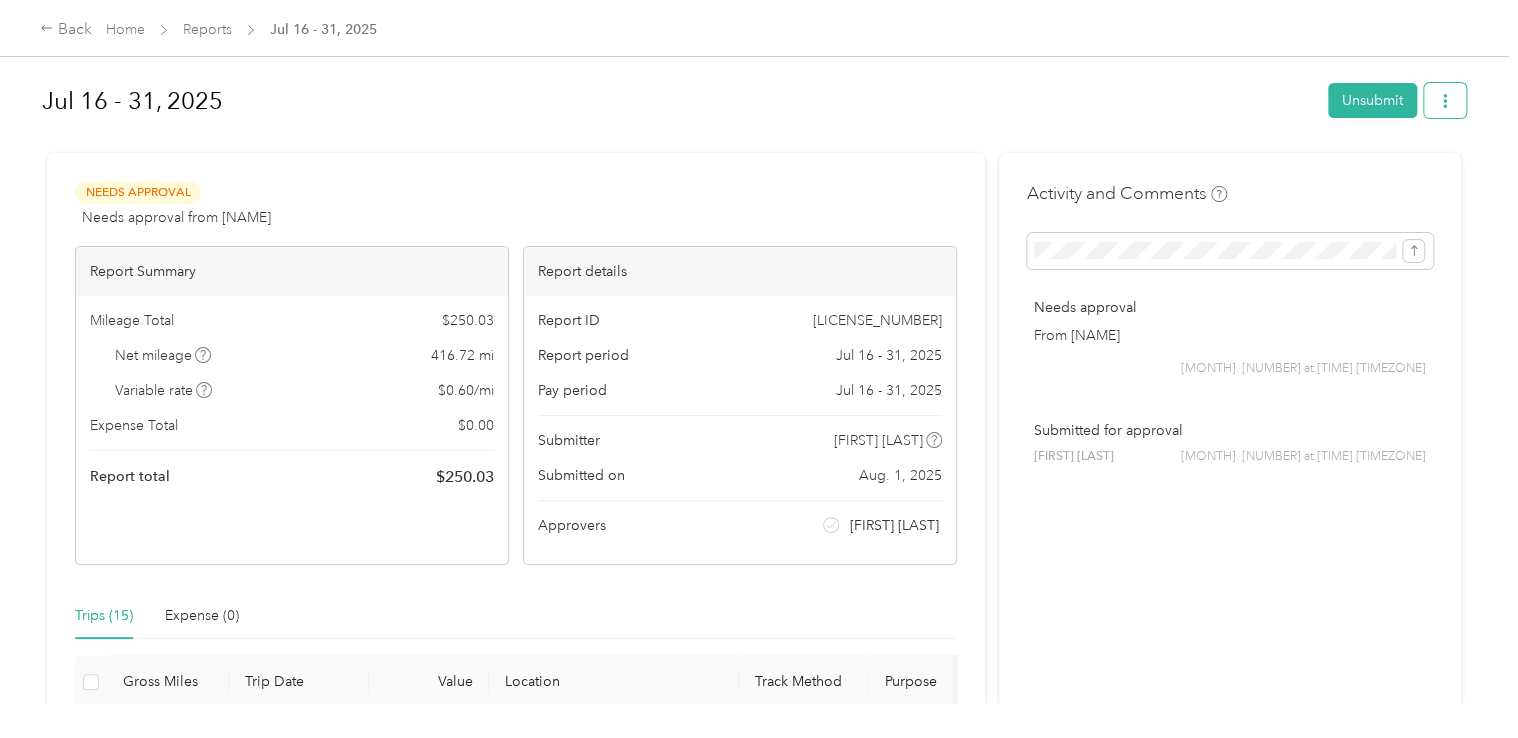 click 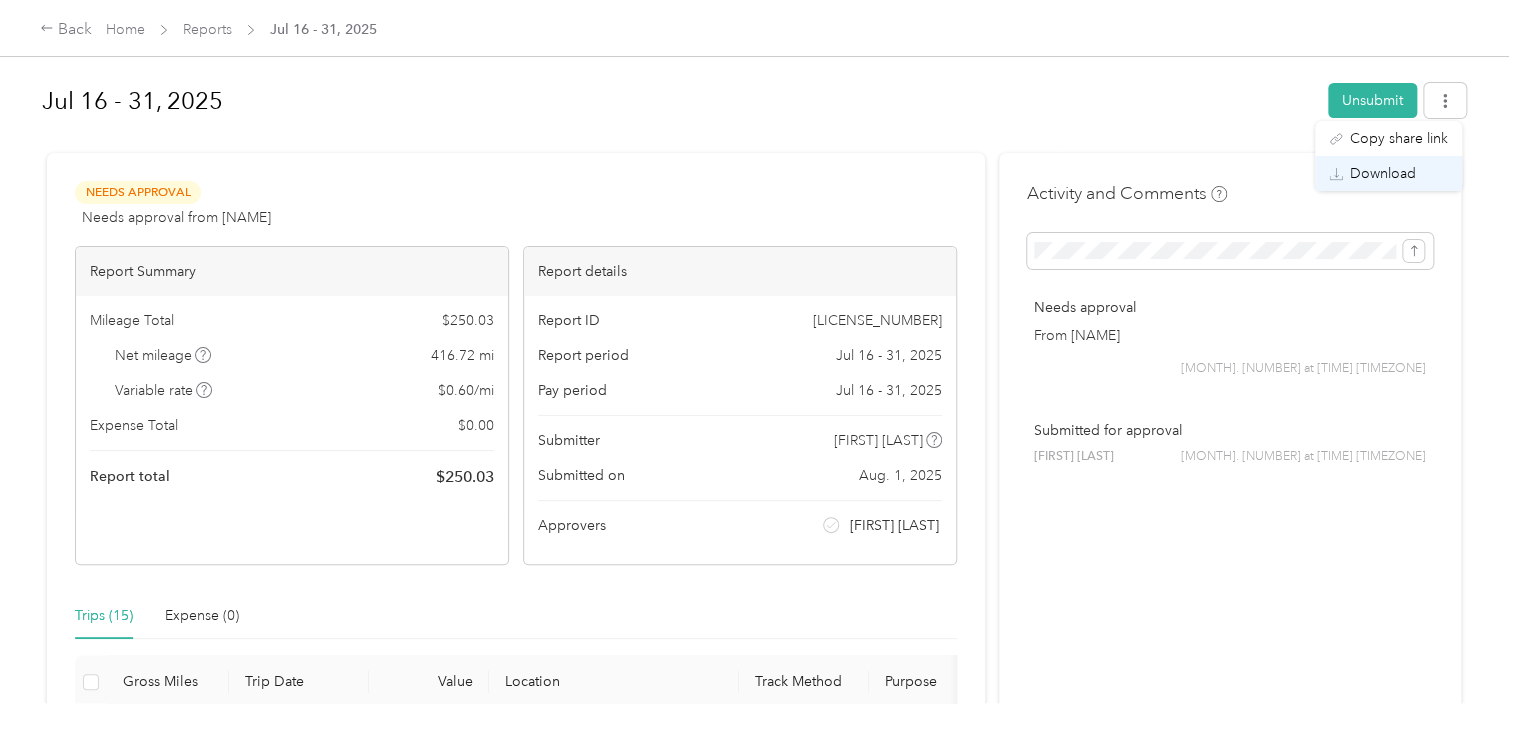 click on "Download" at bounding box center [1383, 173] 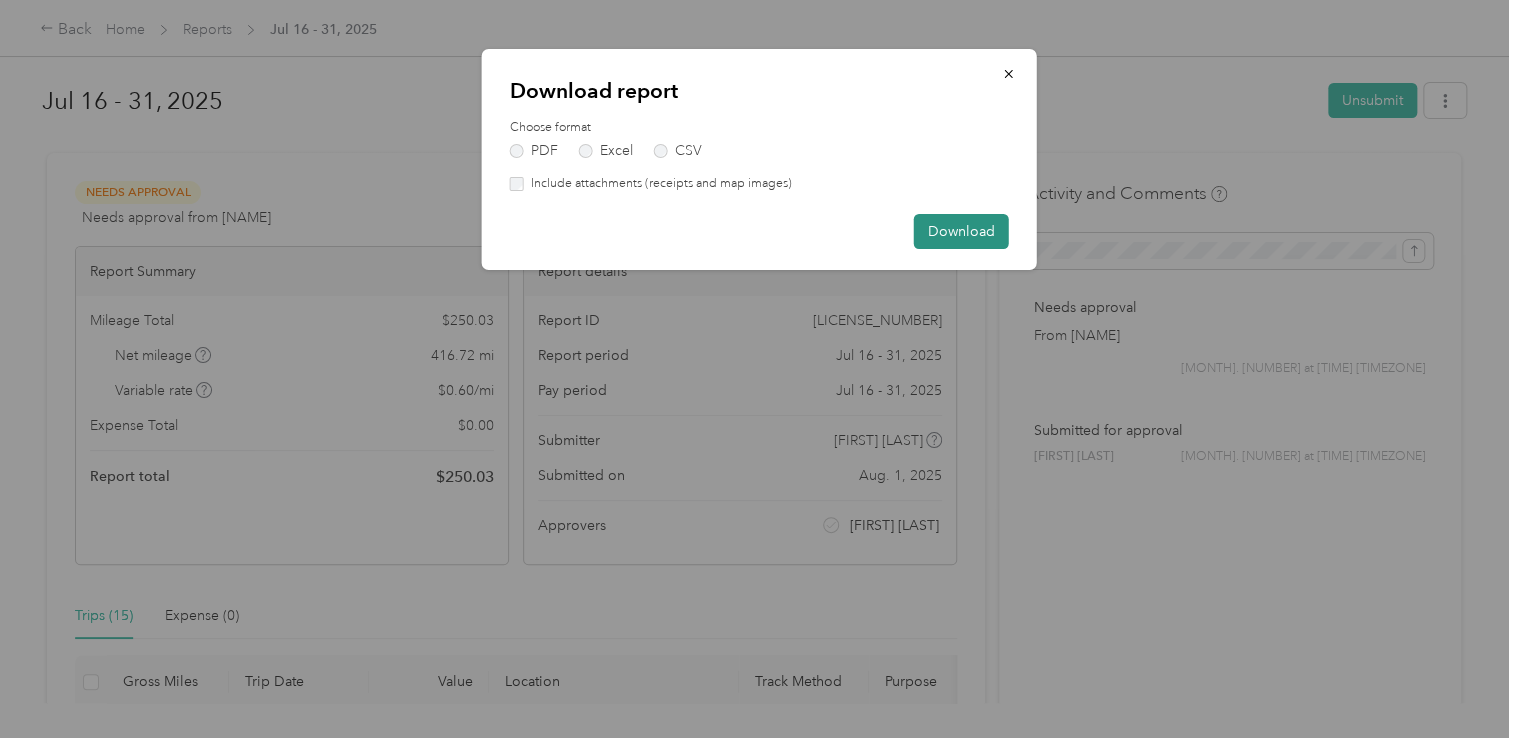click on "Download" at bounding box center (961, 231) 